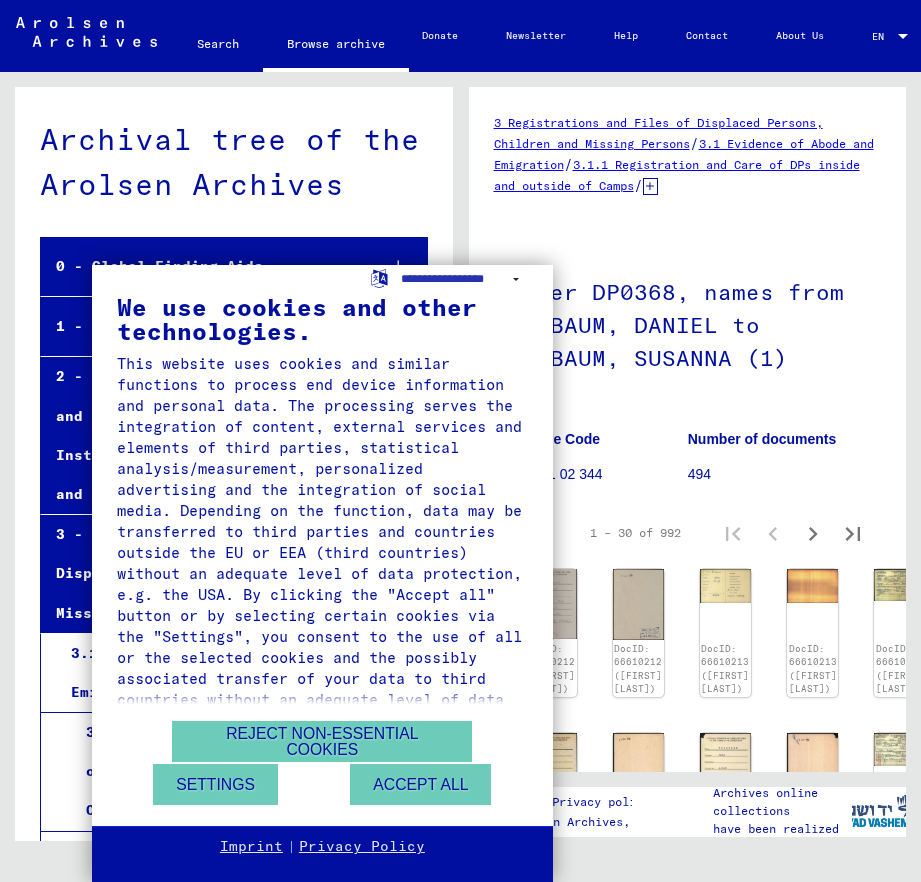 scroll, scrollTop: 0, scrollLeft: 0, axis: both 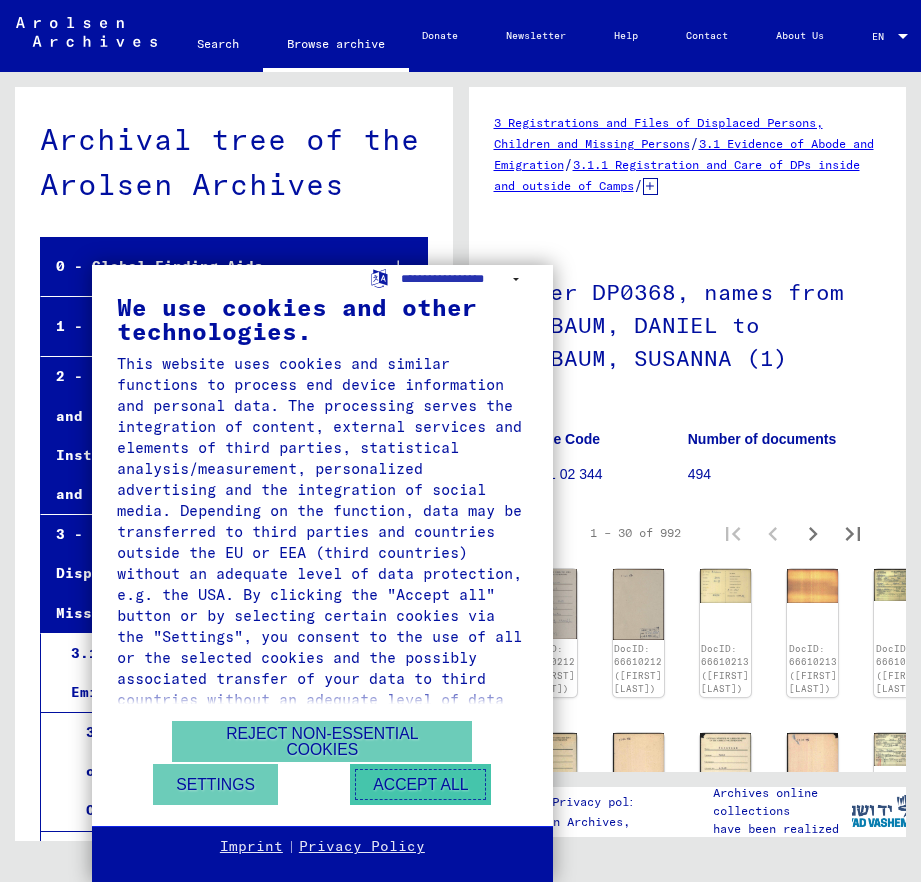 click on "Accept all" at bounding box center (420, 784) 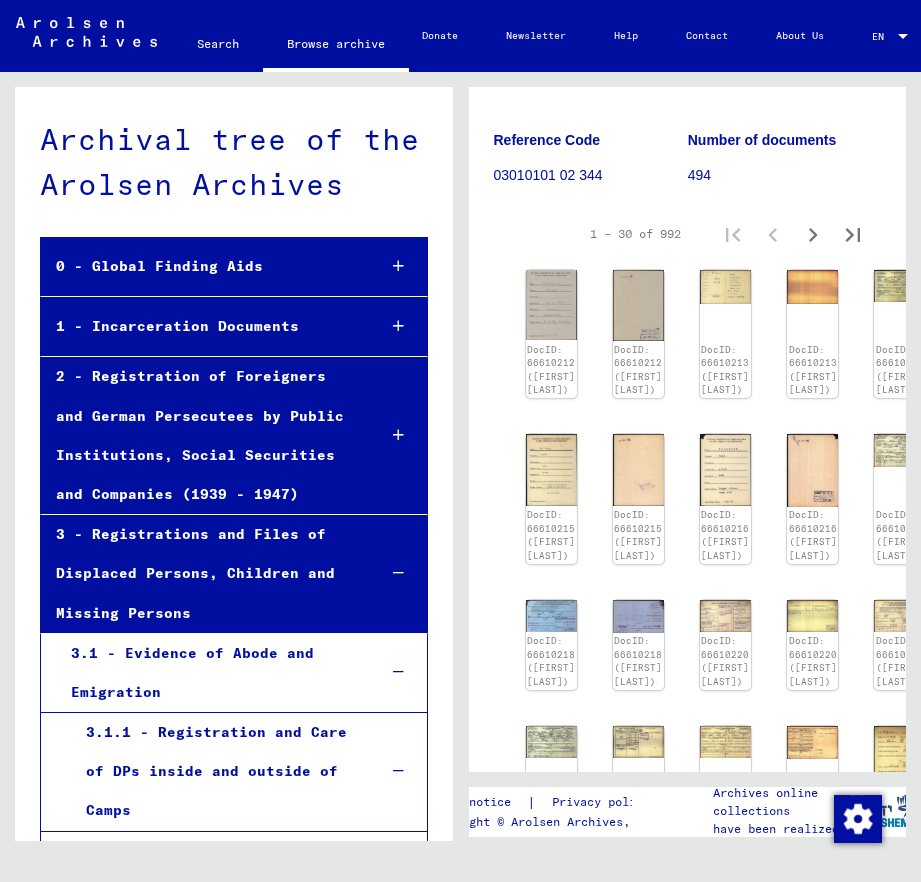 scroll, scrollTop: 300, scrollLeft: 0, axis: vertical 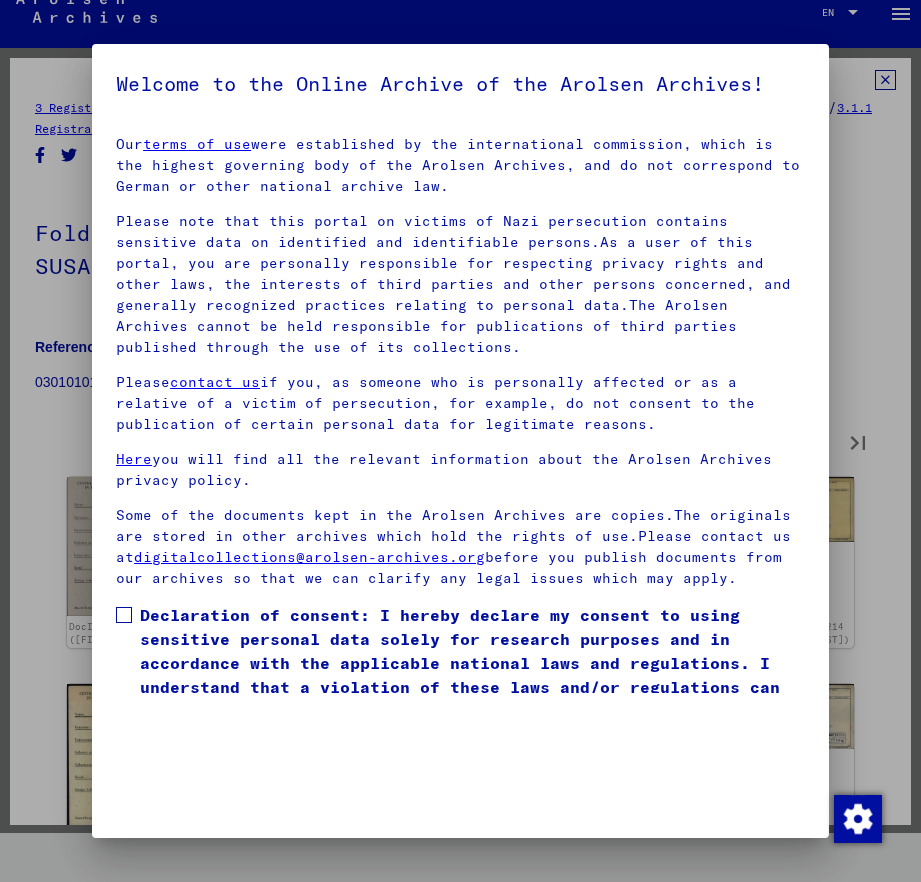 type on "*" 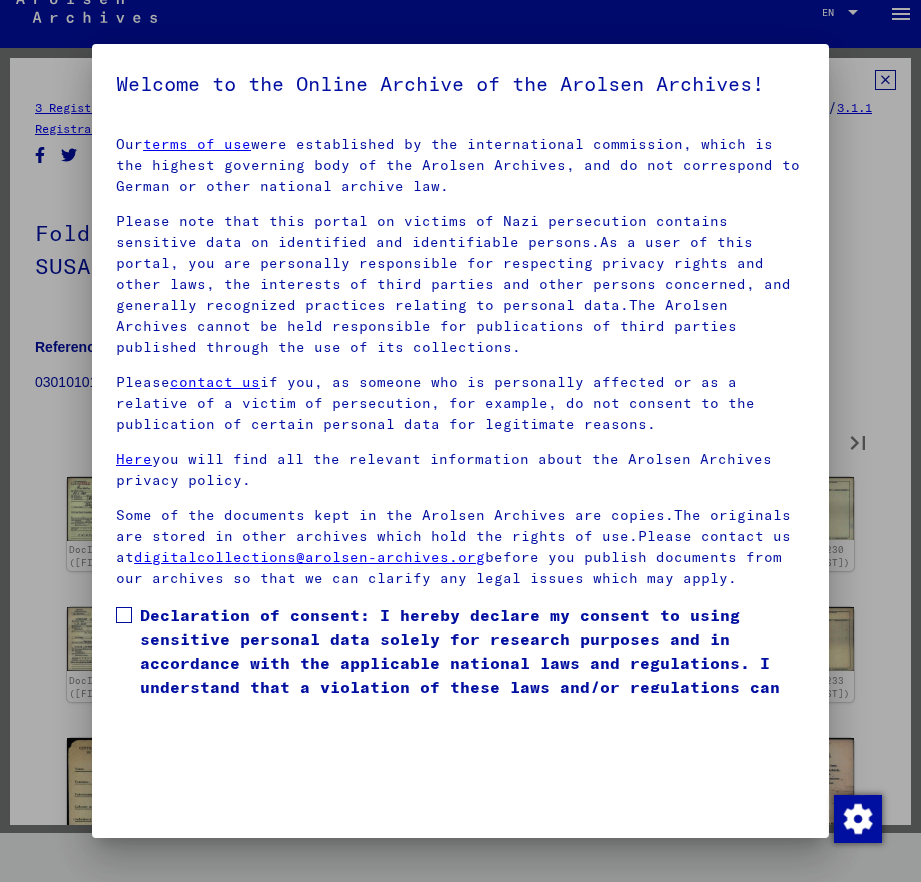 type on "*" 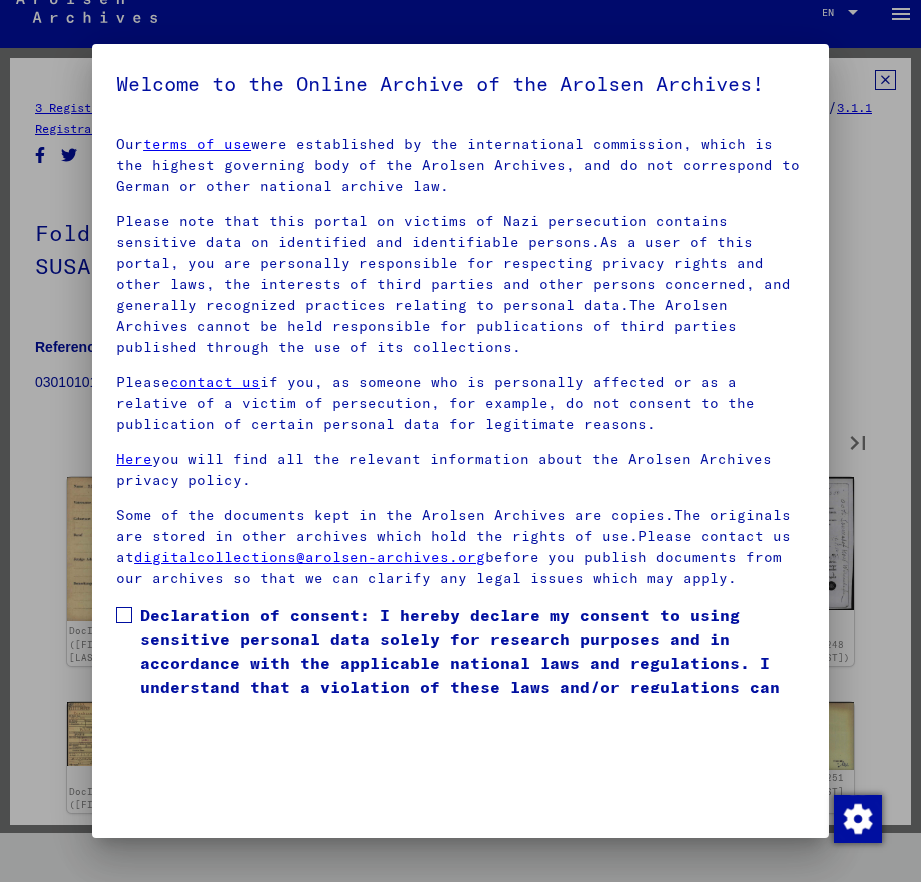 type on "*" 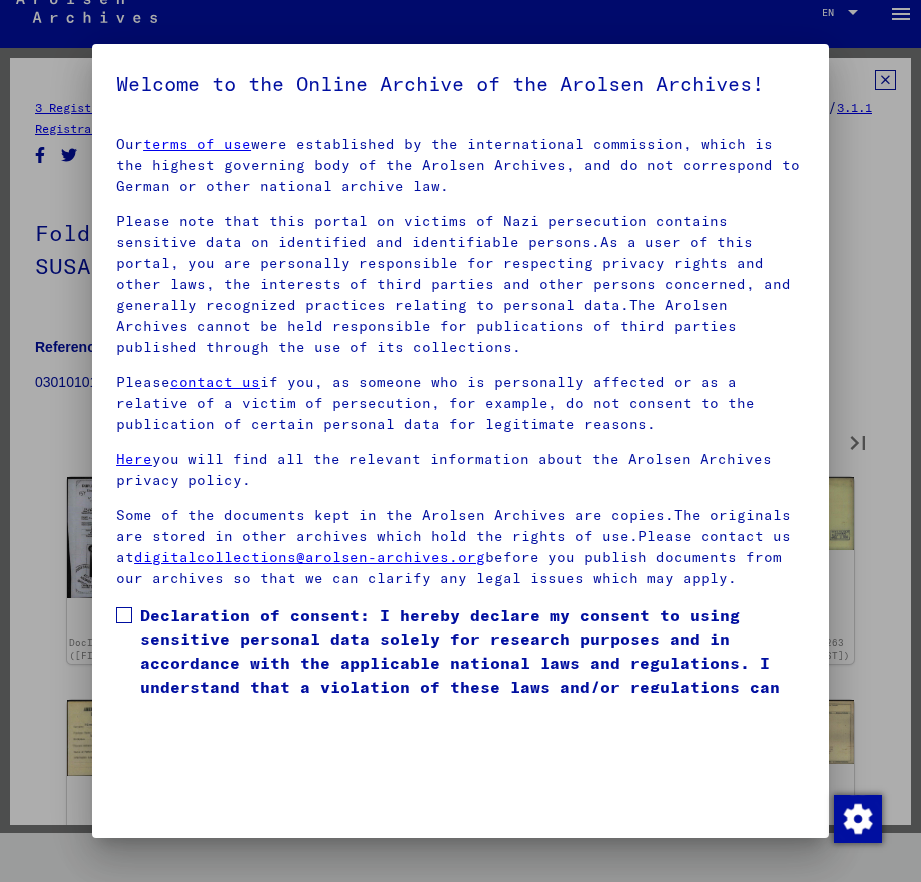 type on "*" 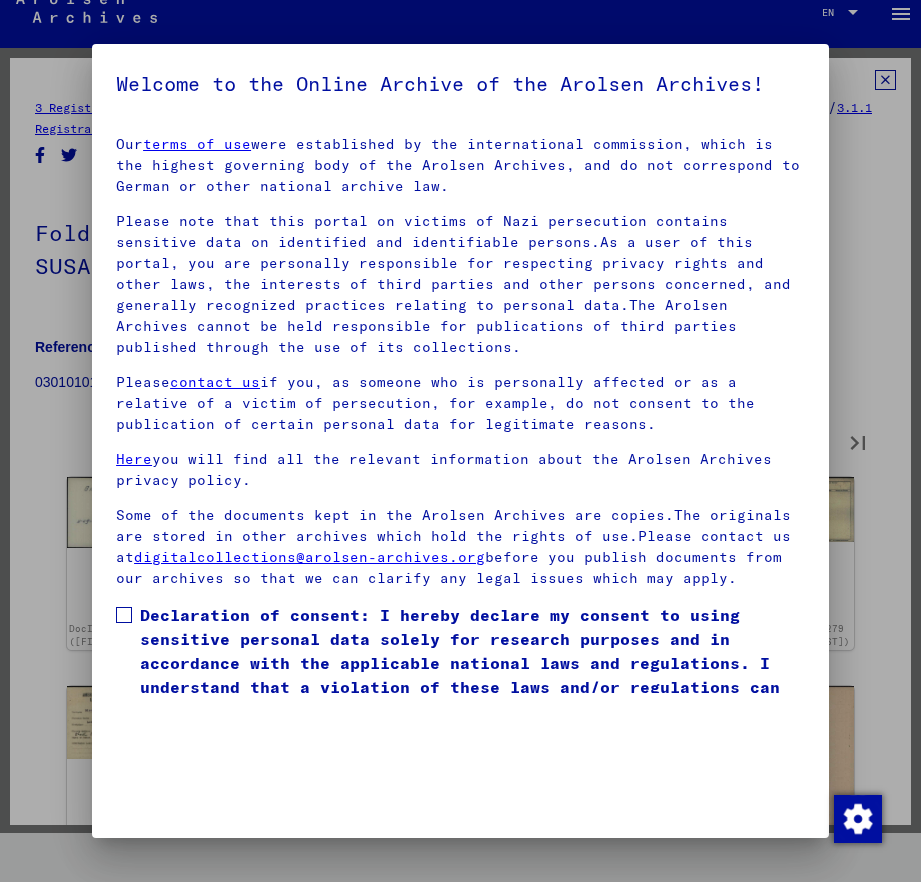 type on "*" 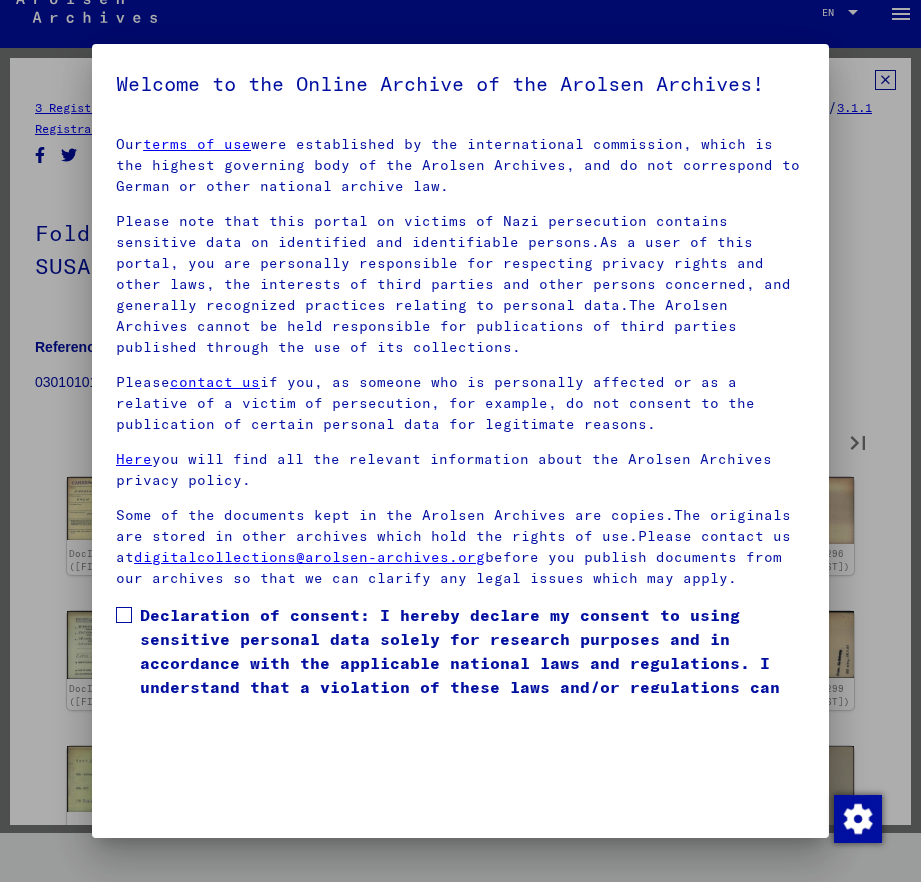 type on "*" 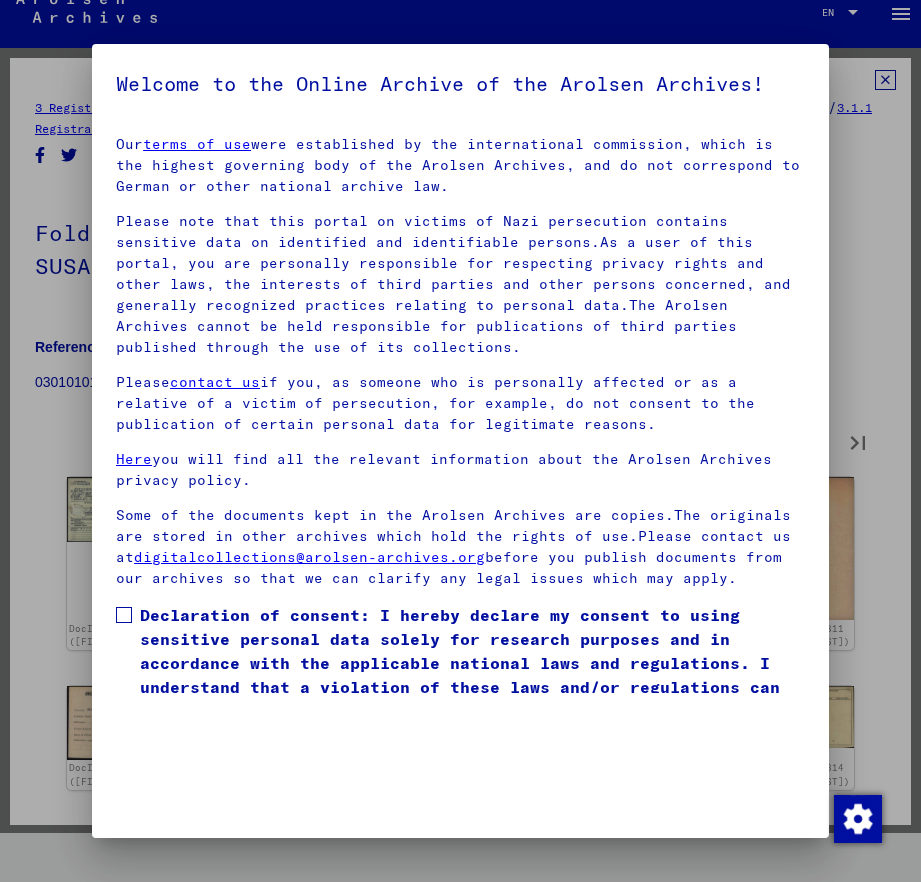 type on "*" 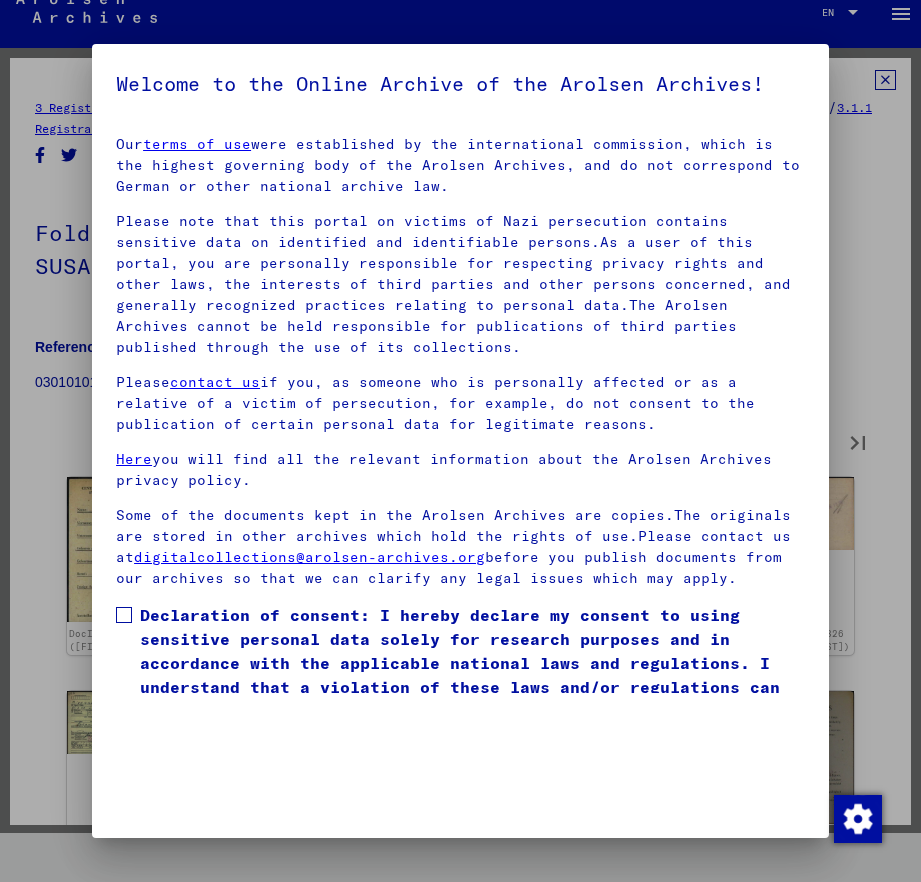 type on "*" 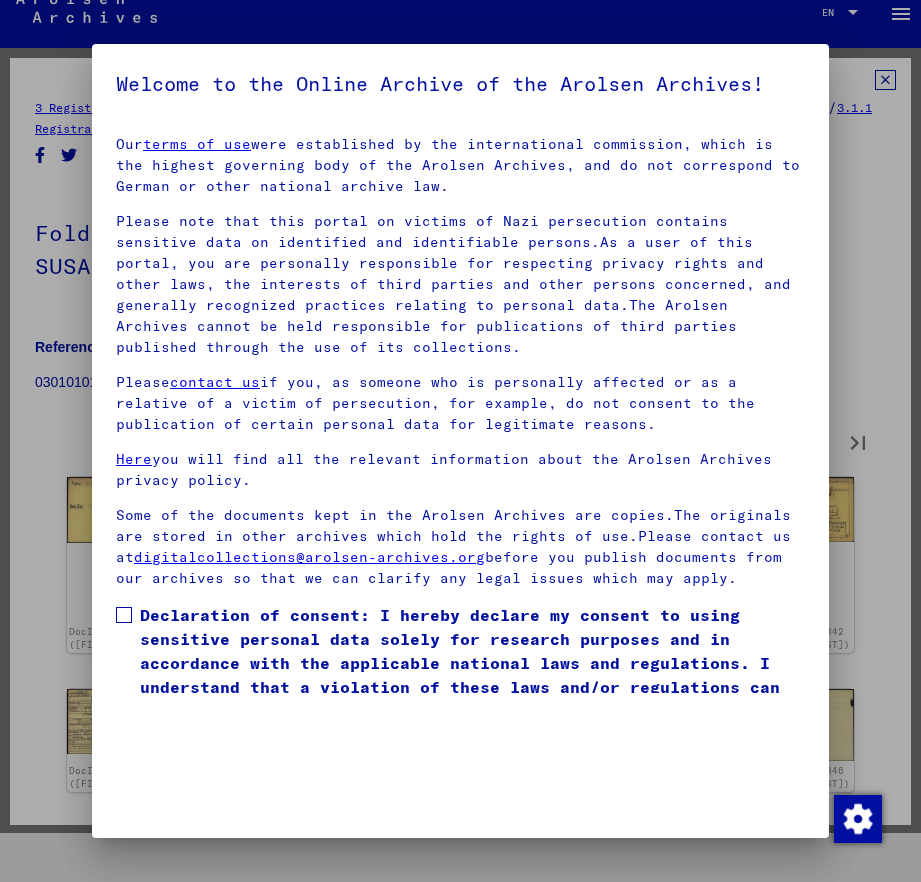 type on "**" 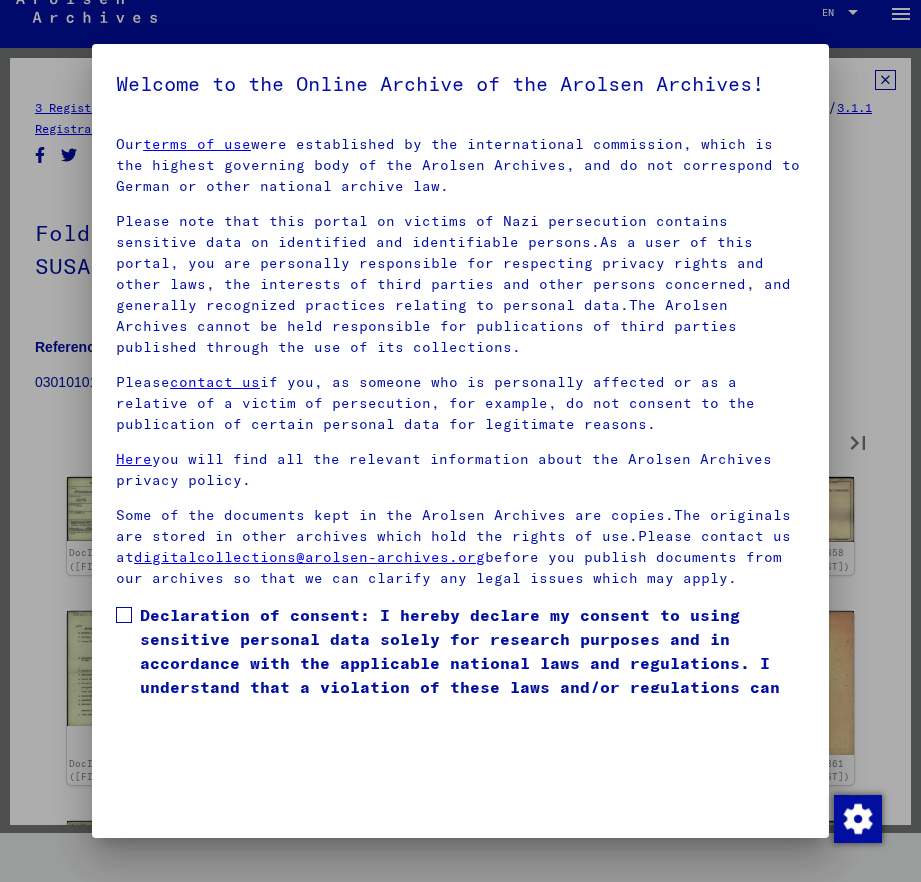 type on "**" 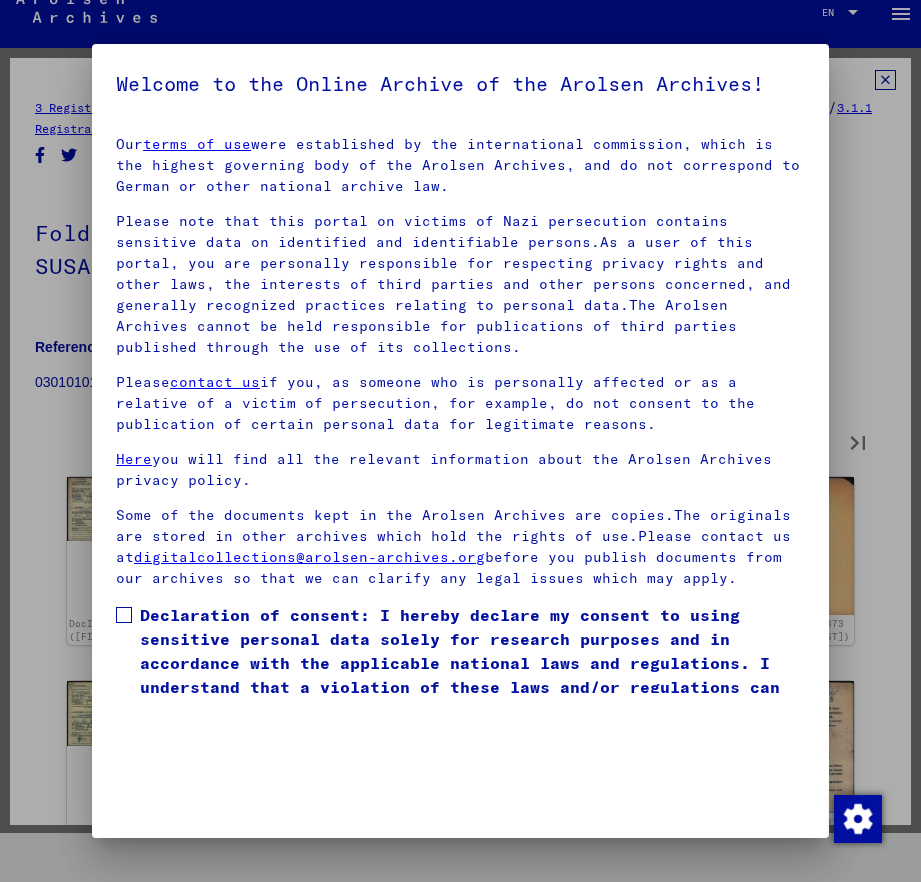 type on "**" 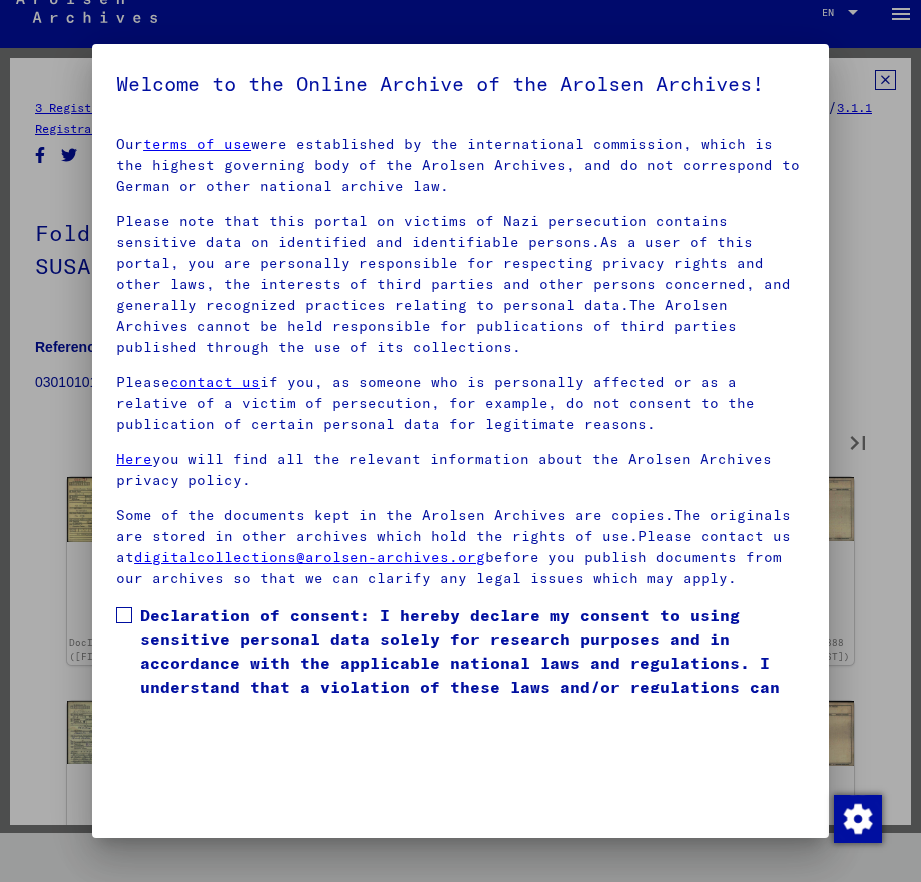 type on "**" 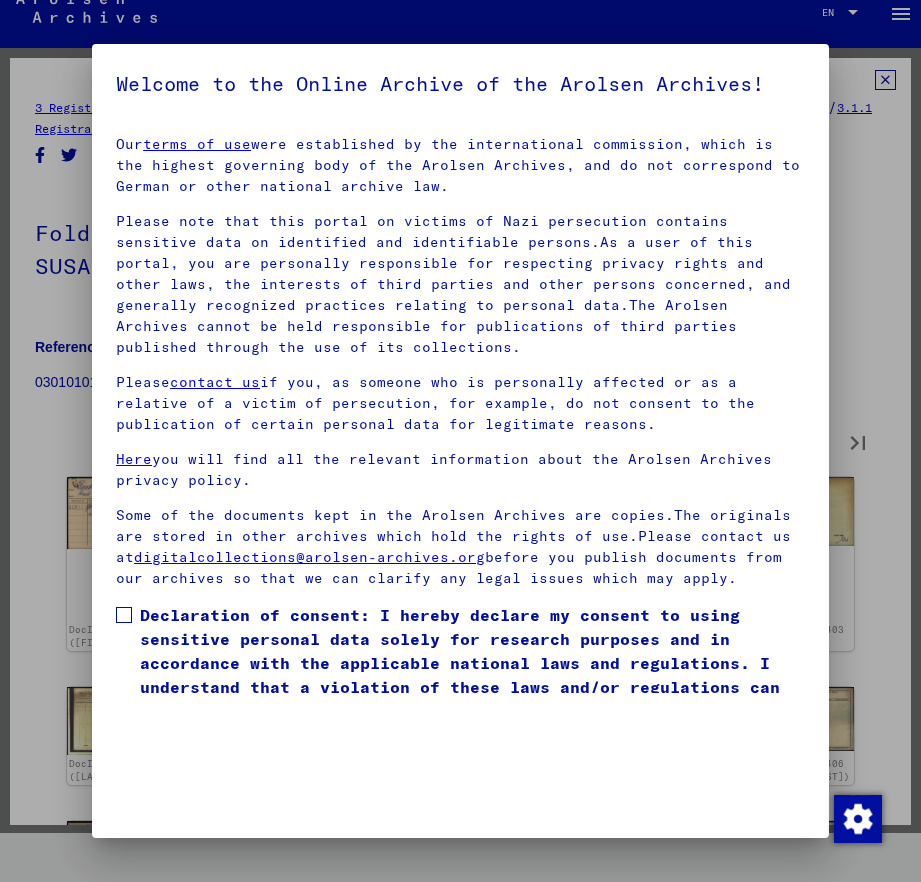 type on "**" 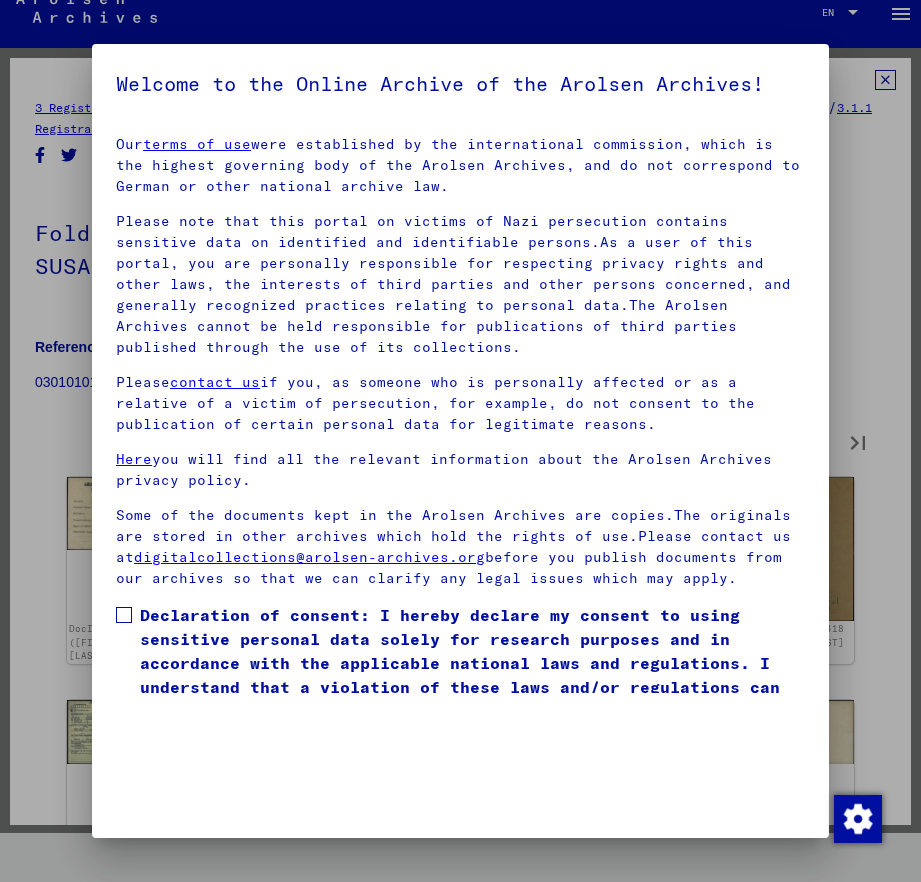 type on "**" 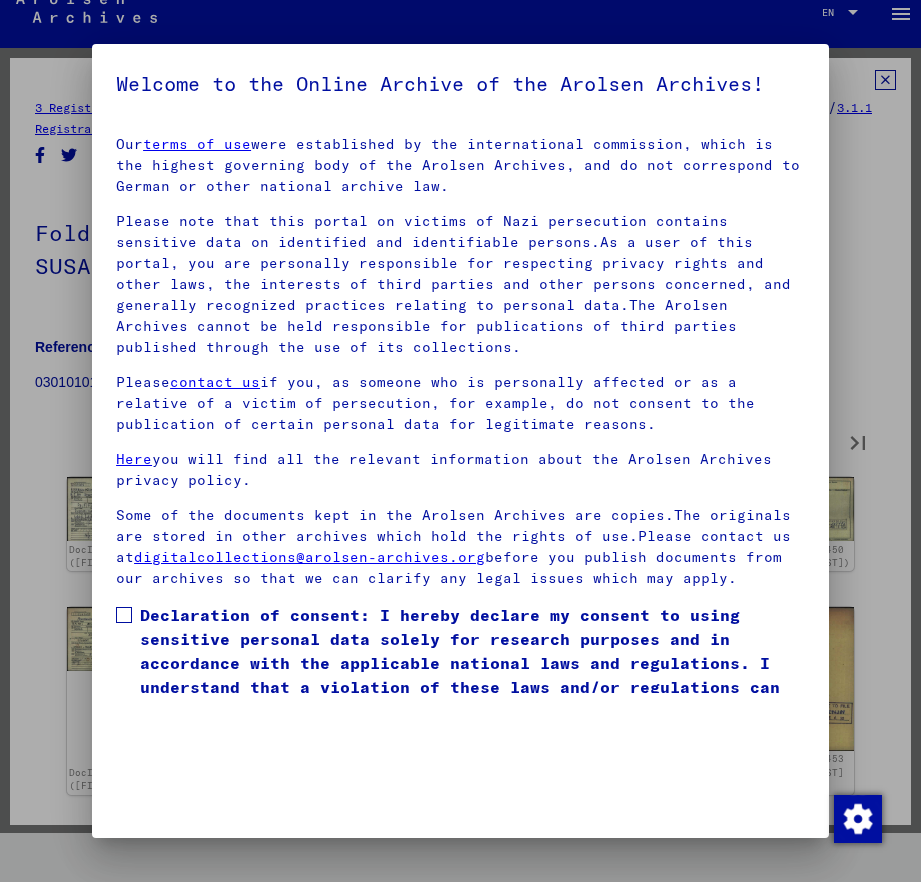 type on "**" 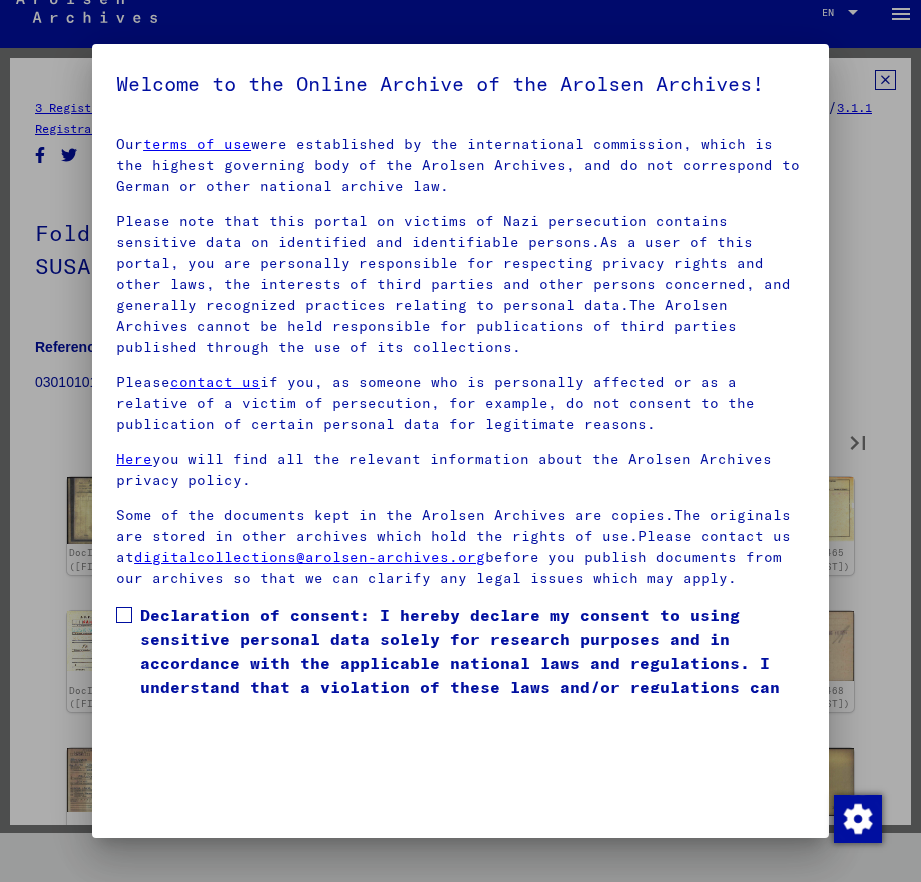 type on "**" 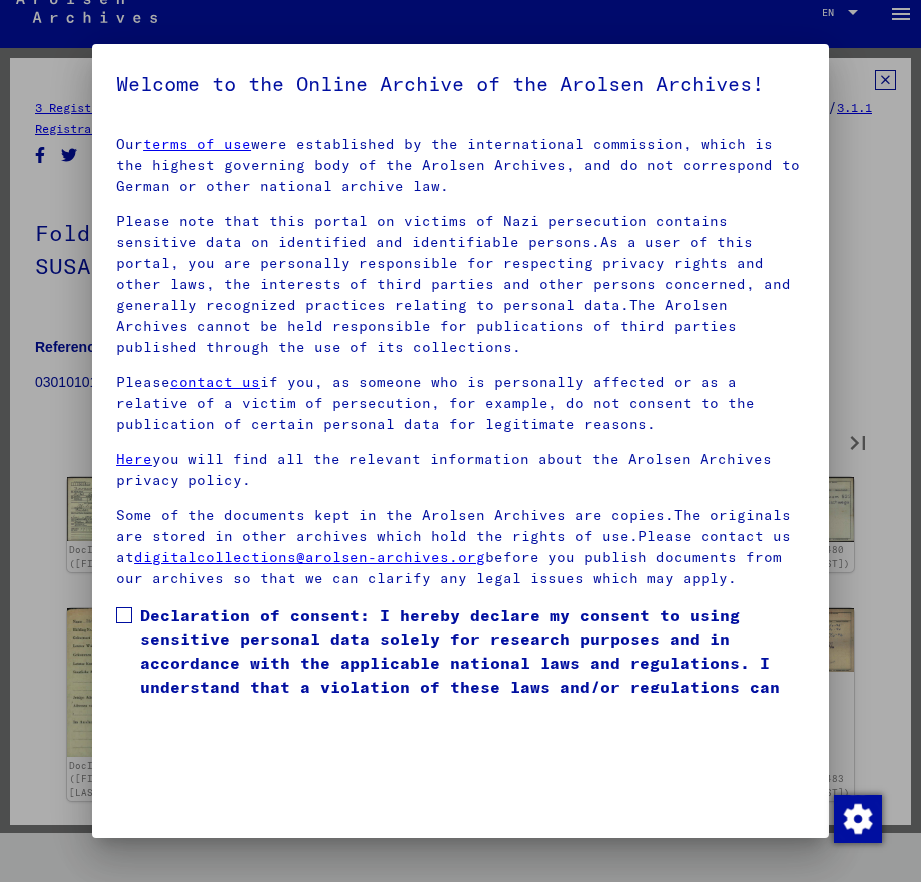 type on "**" 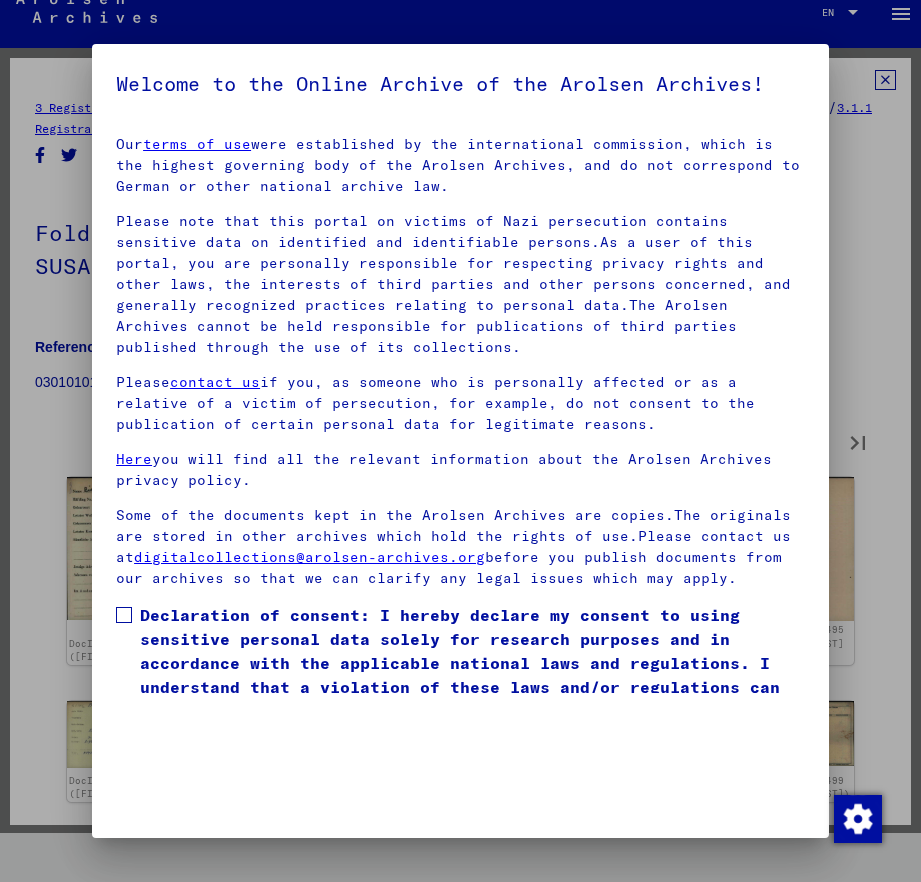 type on "**" 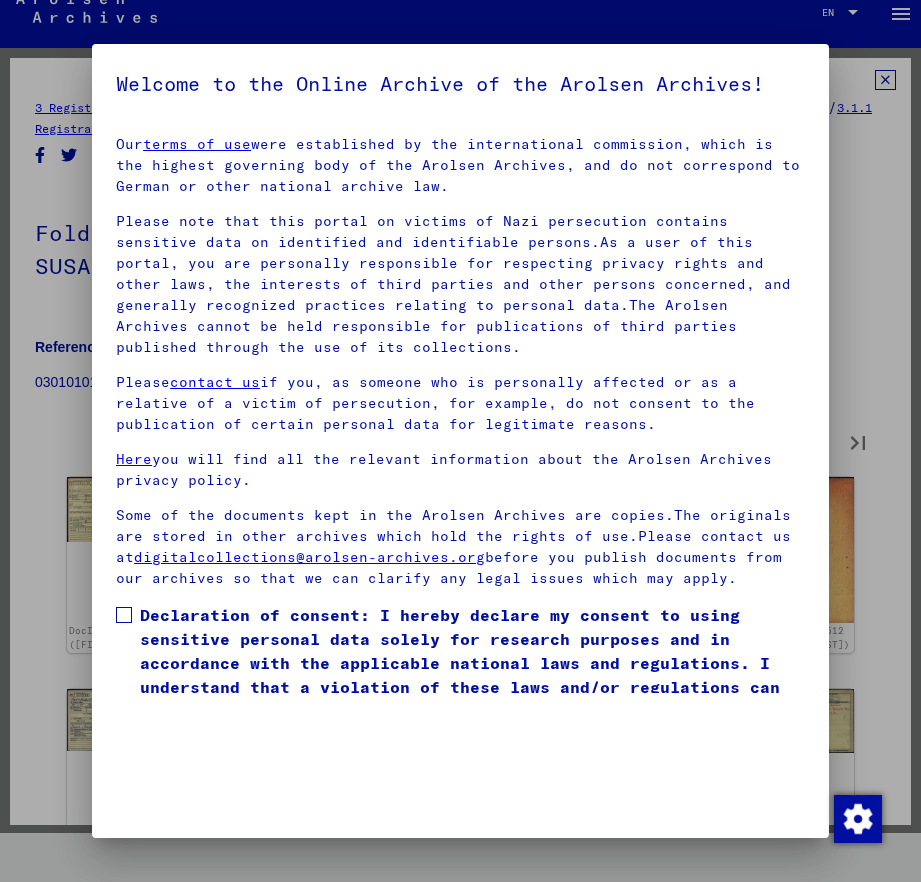 type on "**" 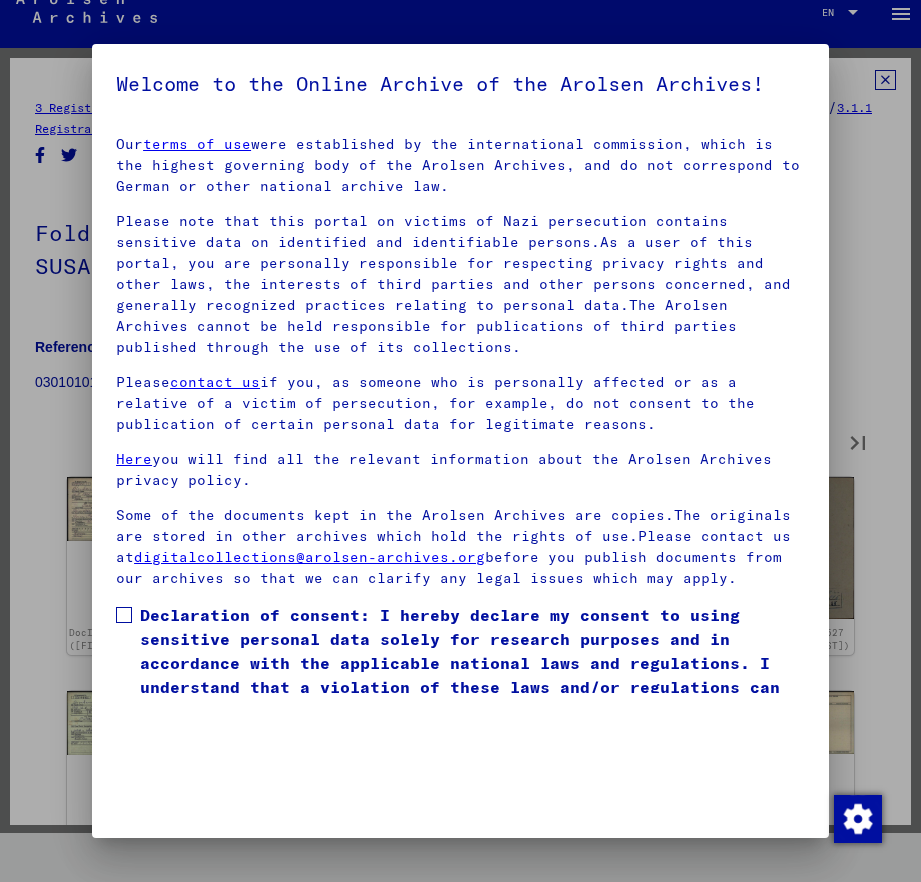 type on "**" 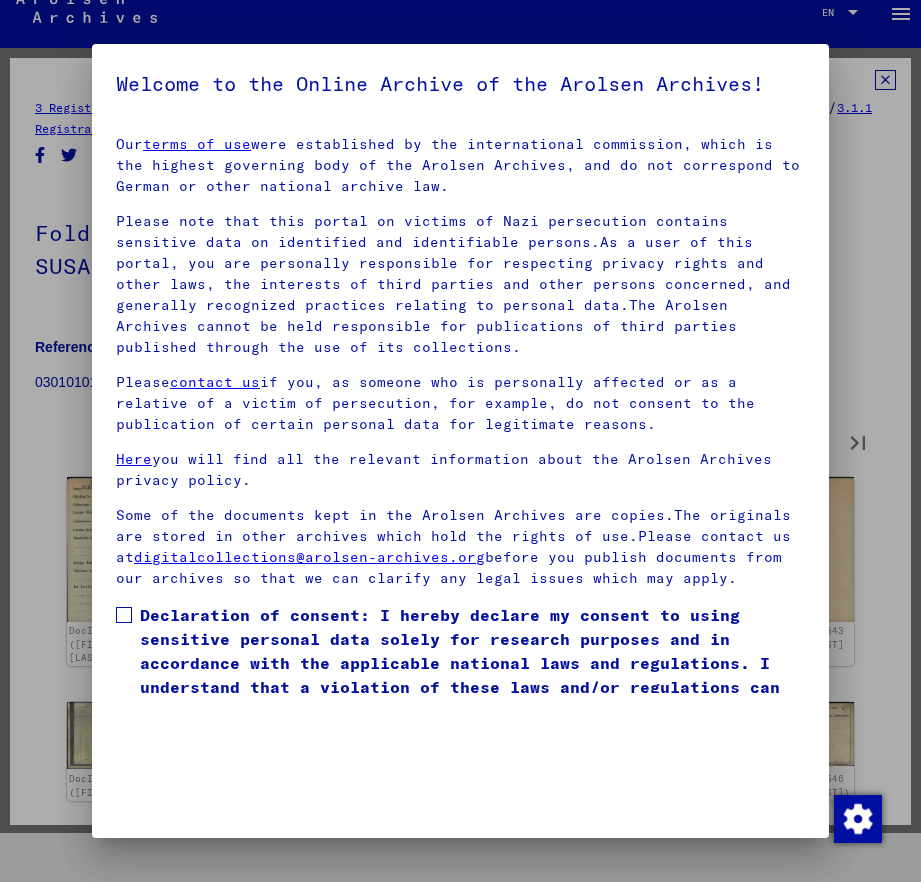 type on "**" 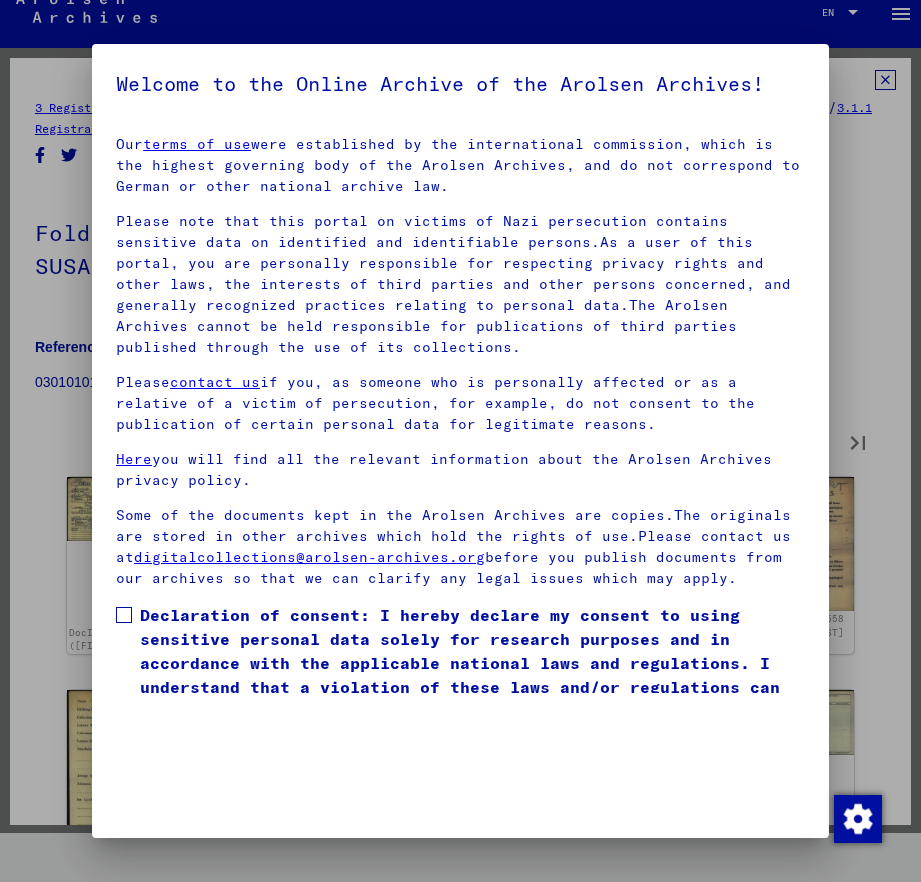 type on "**" 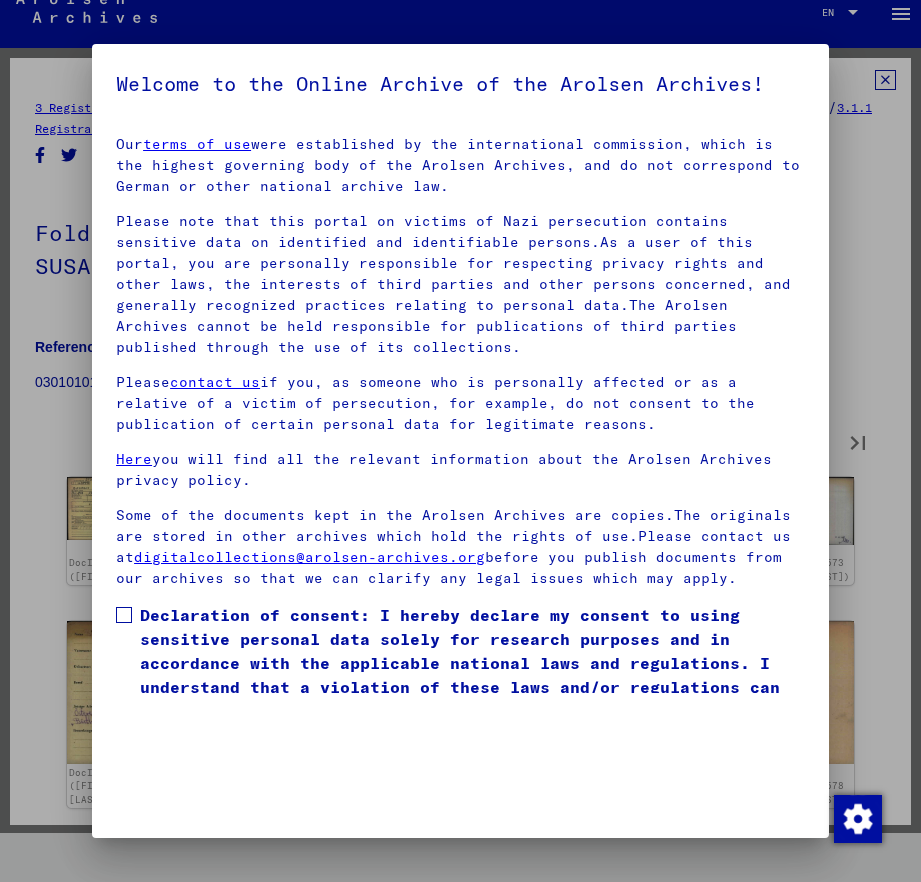 type on "**" 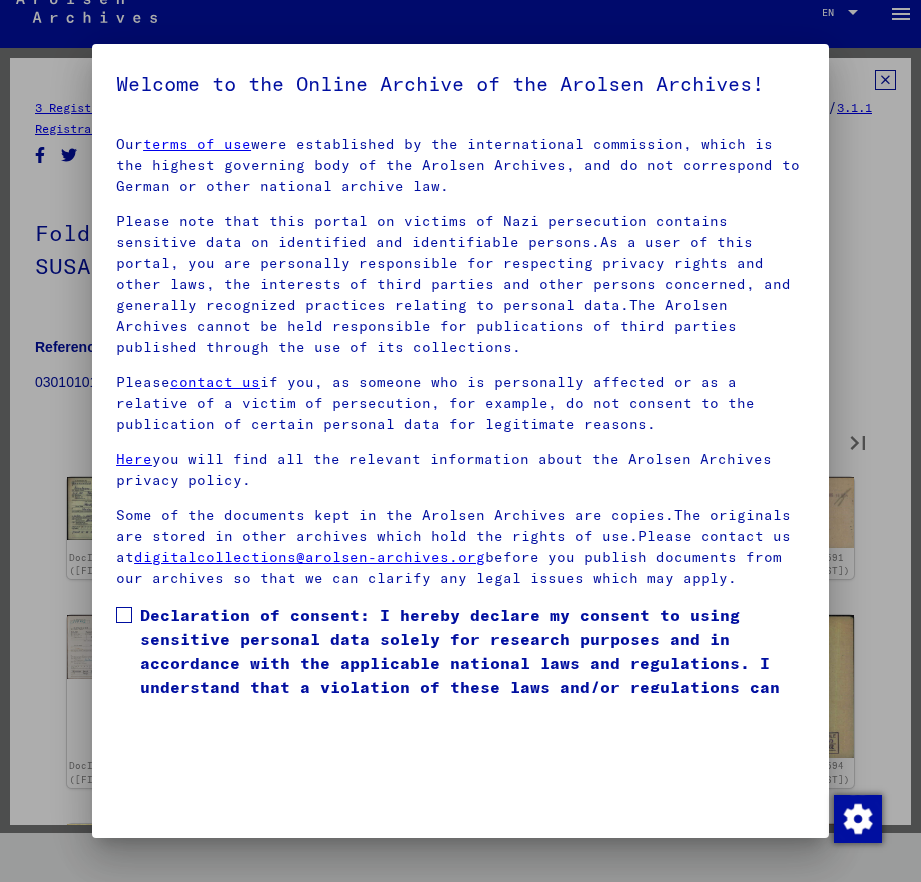 type on "**" 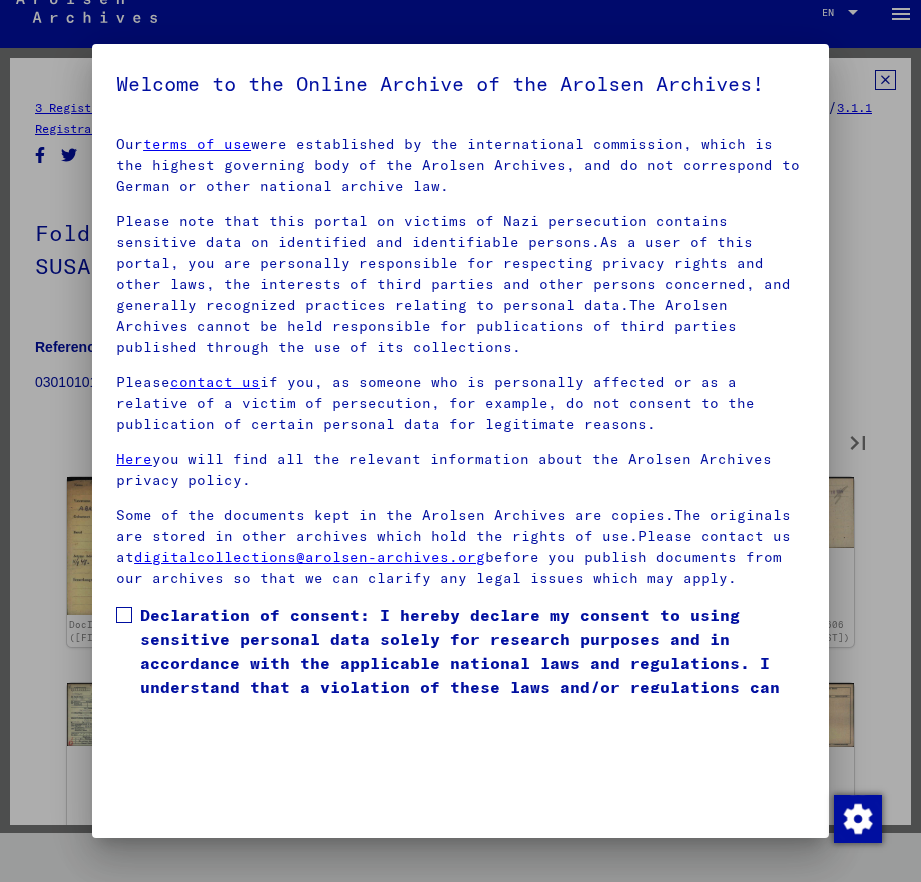 type on "**" 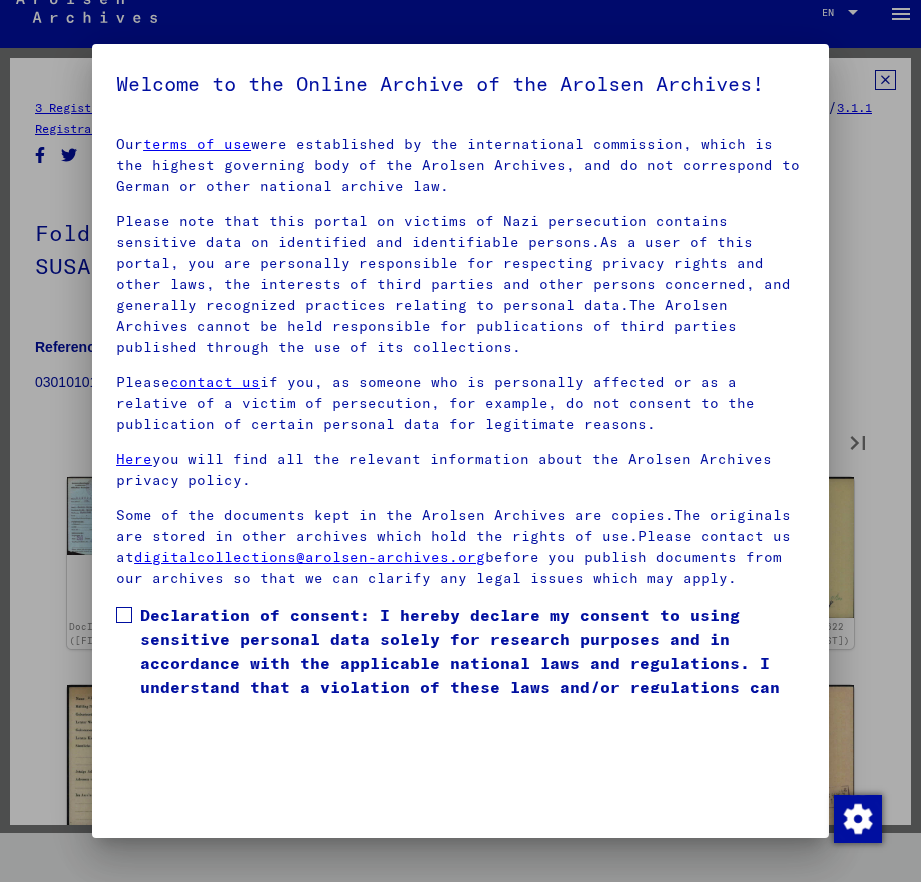 type on "**" 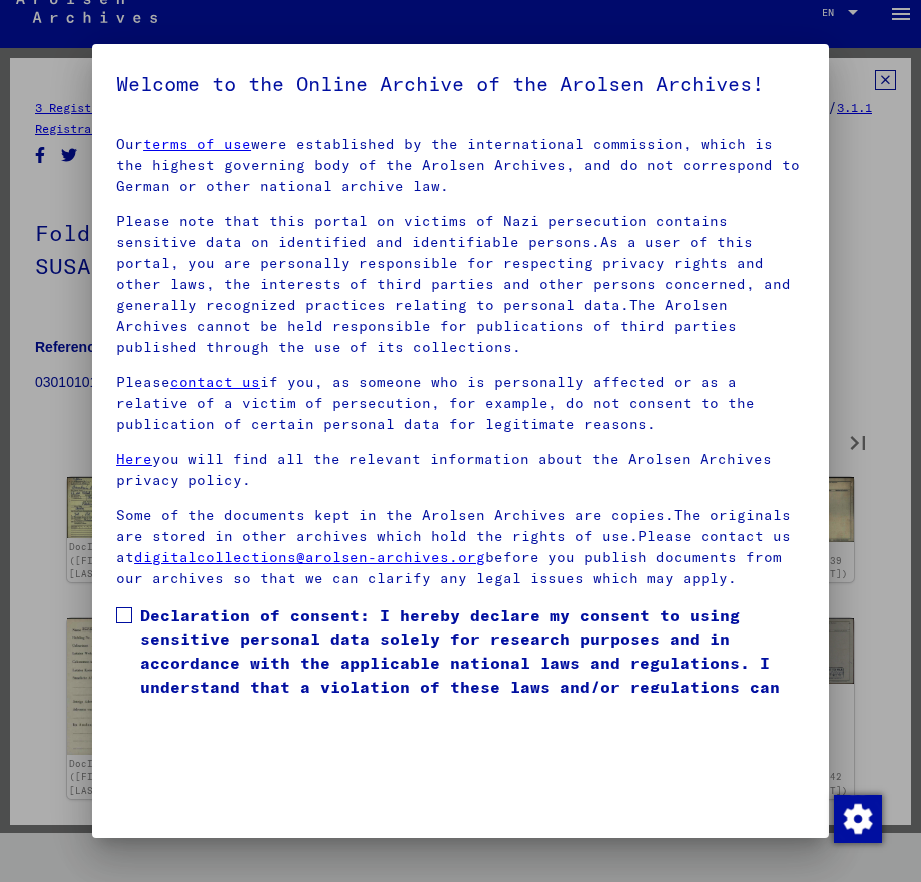 type on "**" 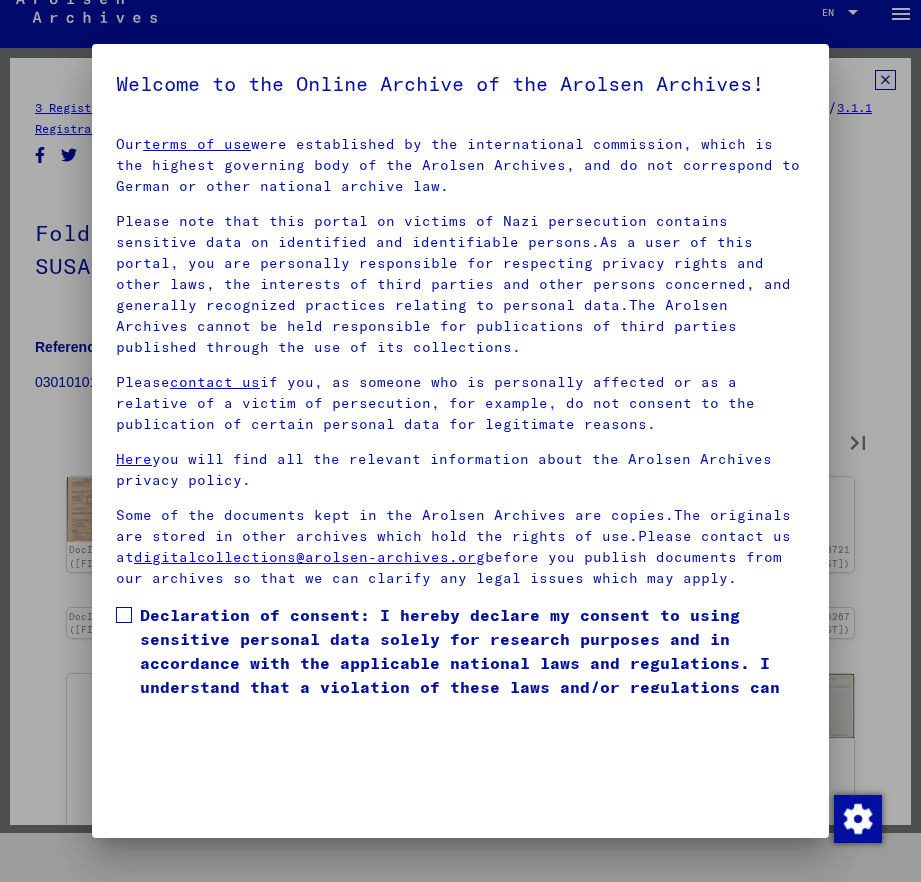 type on "**" 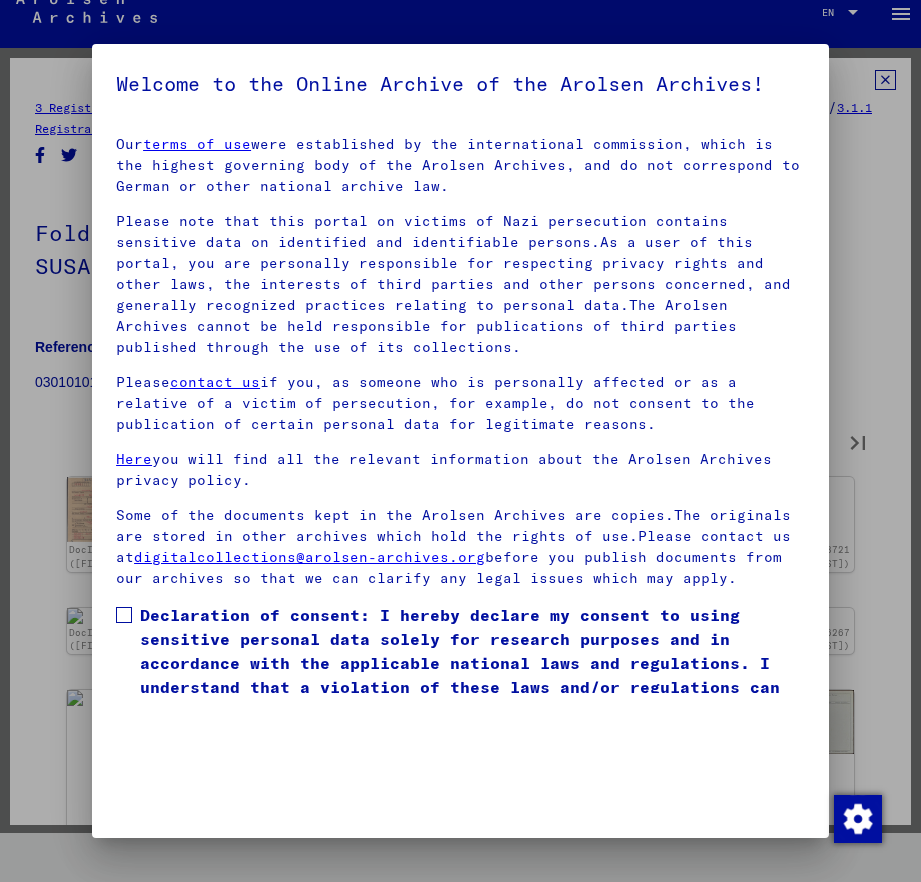 type on "**" 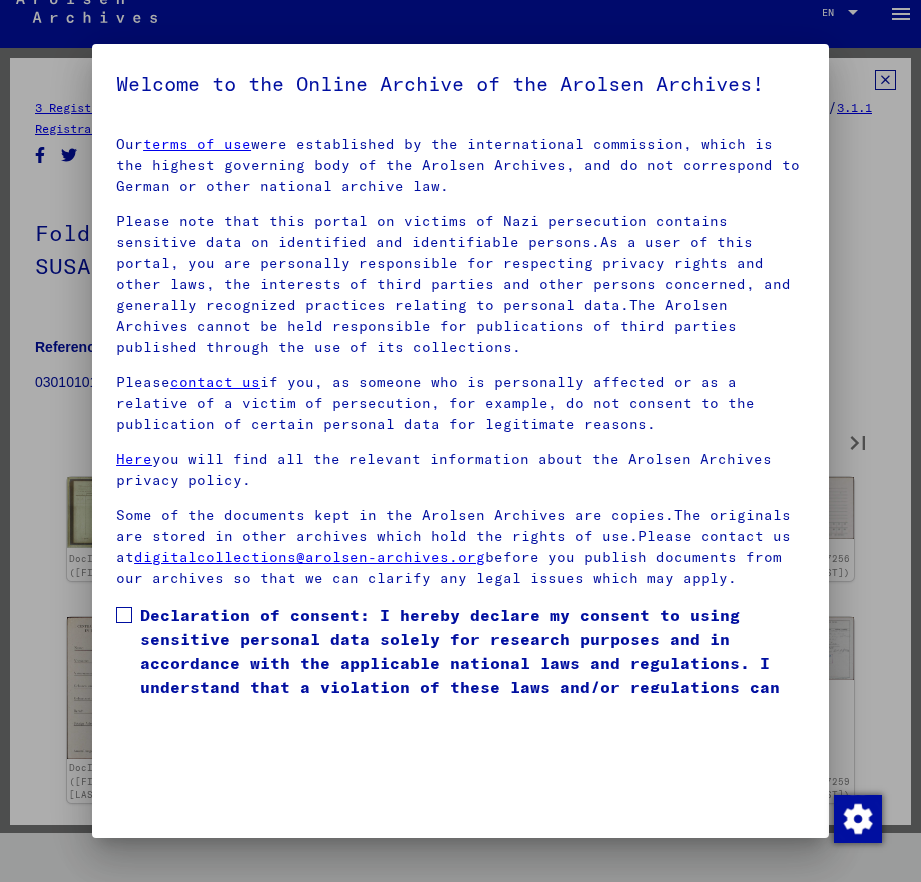 type on "**" 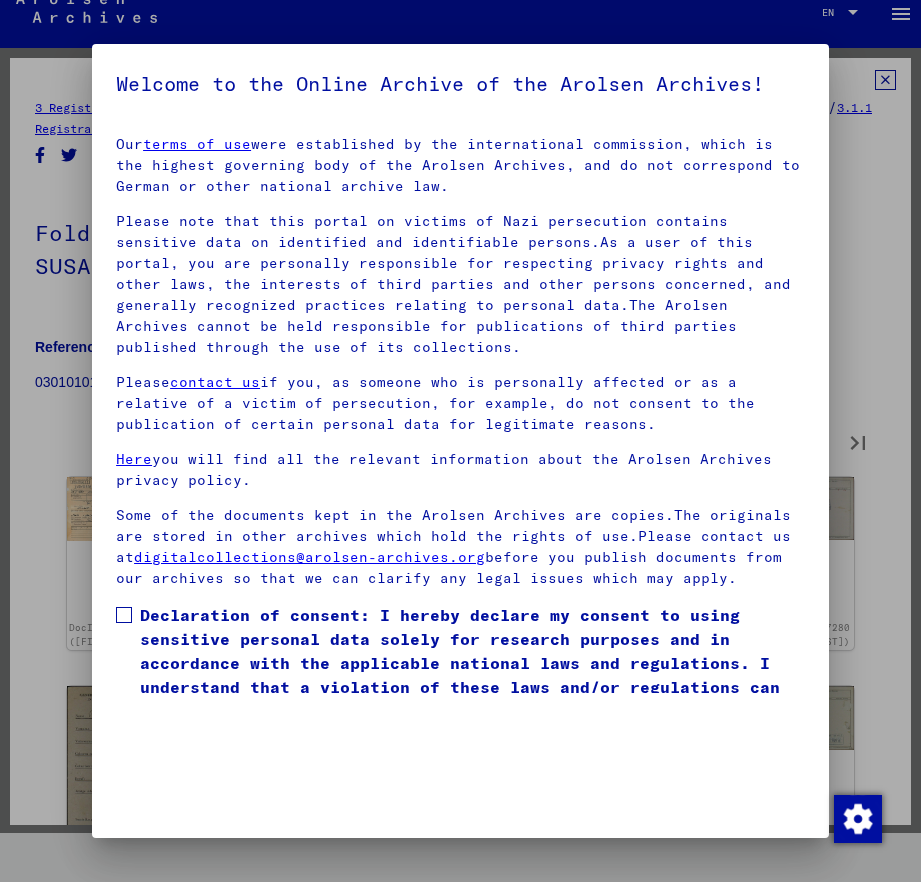 type on "**" 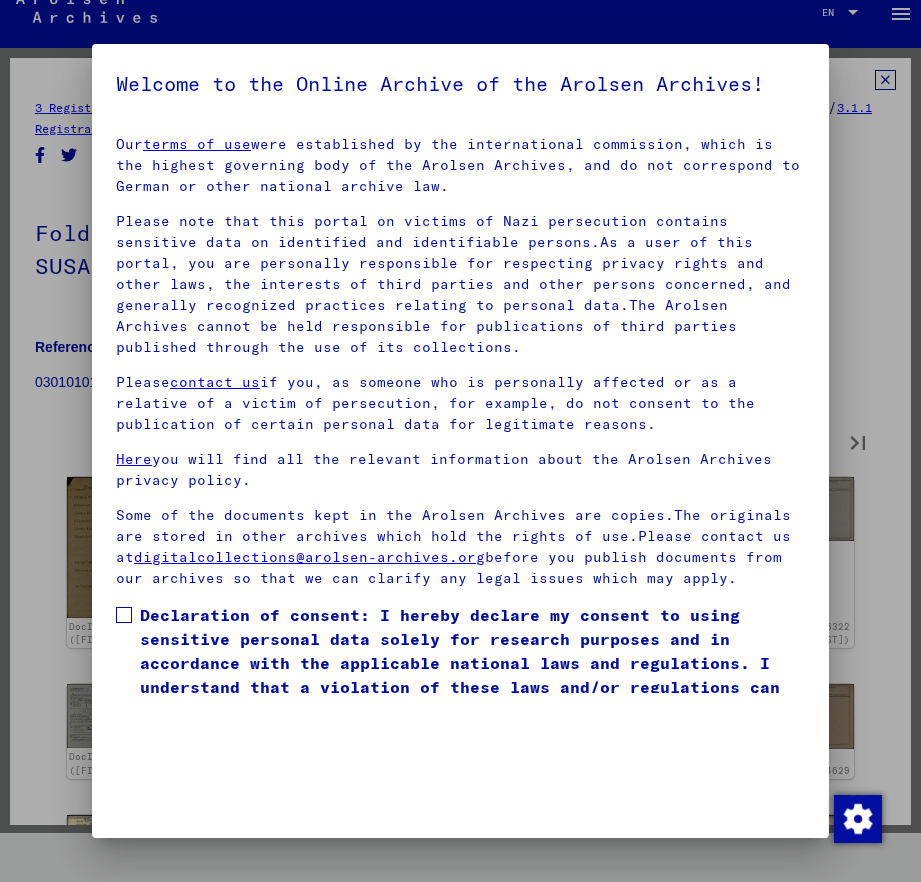 type on "**" 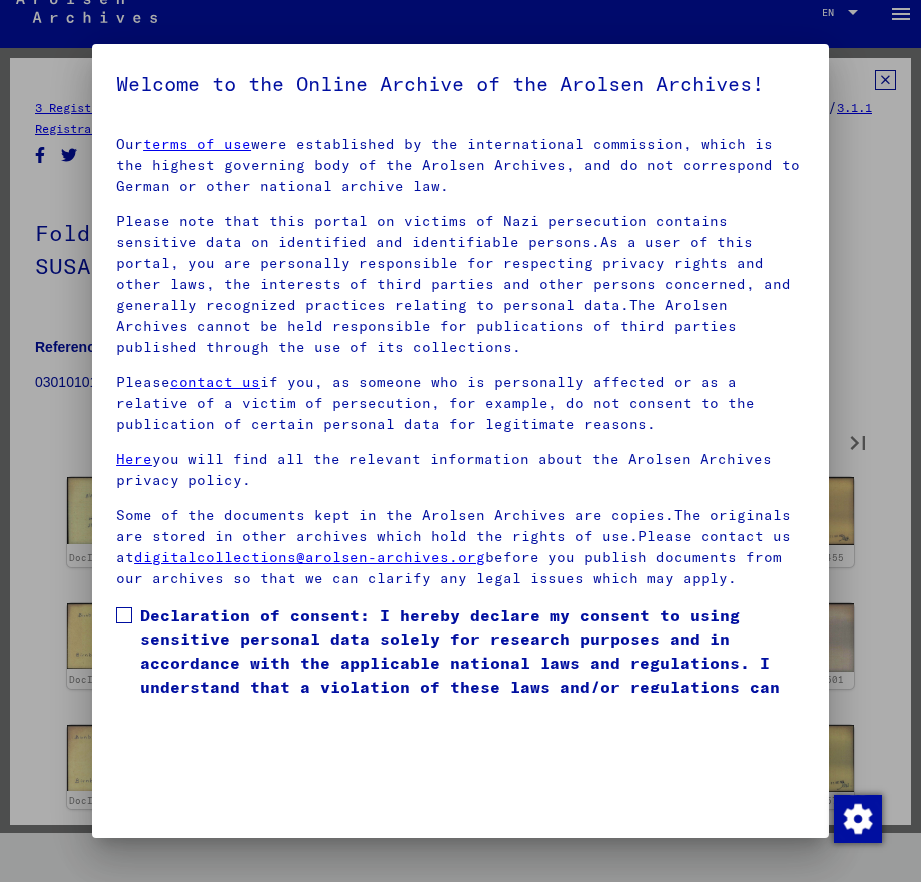 type on "**" 